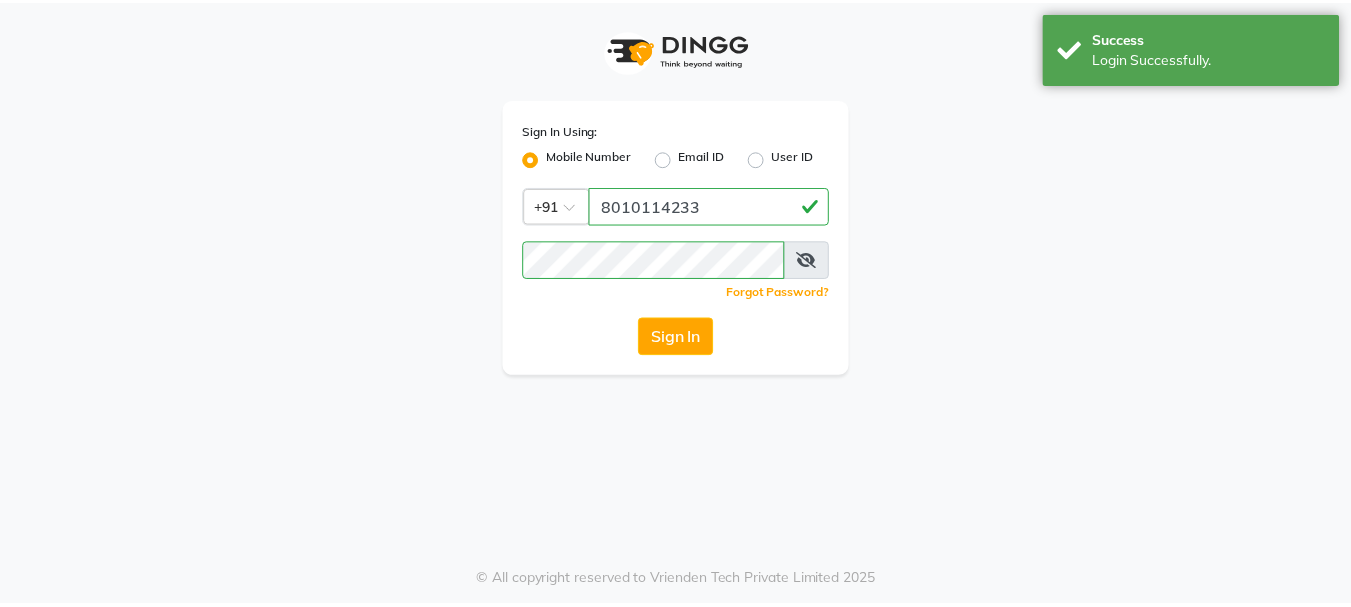scroll, scrollTop: 0, scrollLeft: 0, axis: both 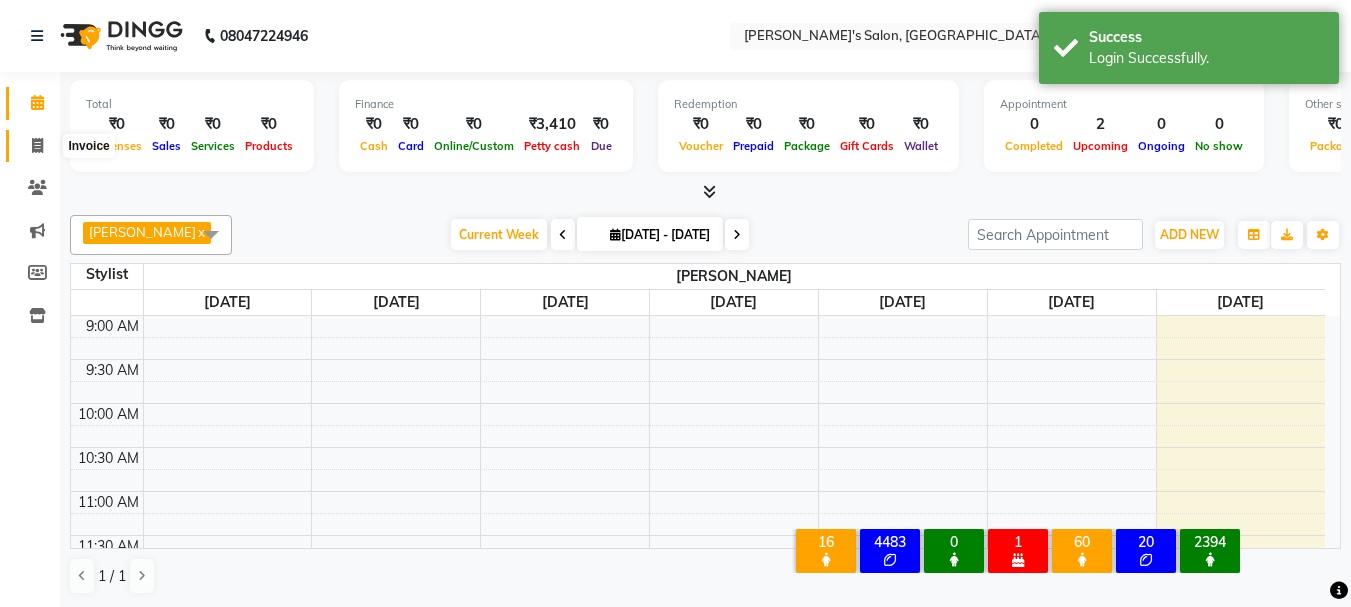 click 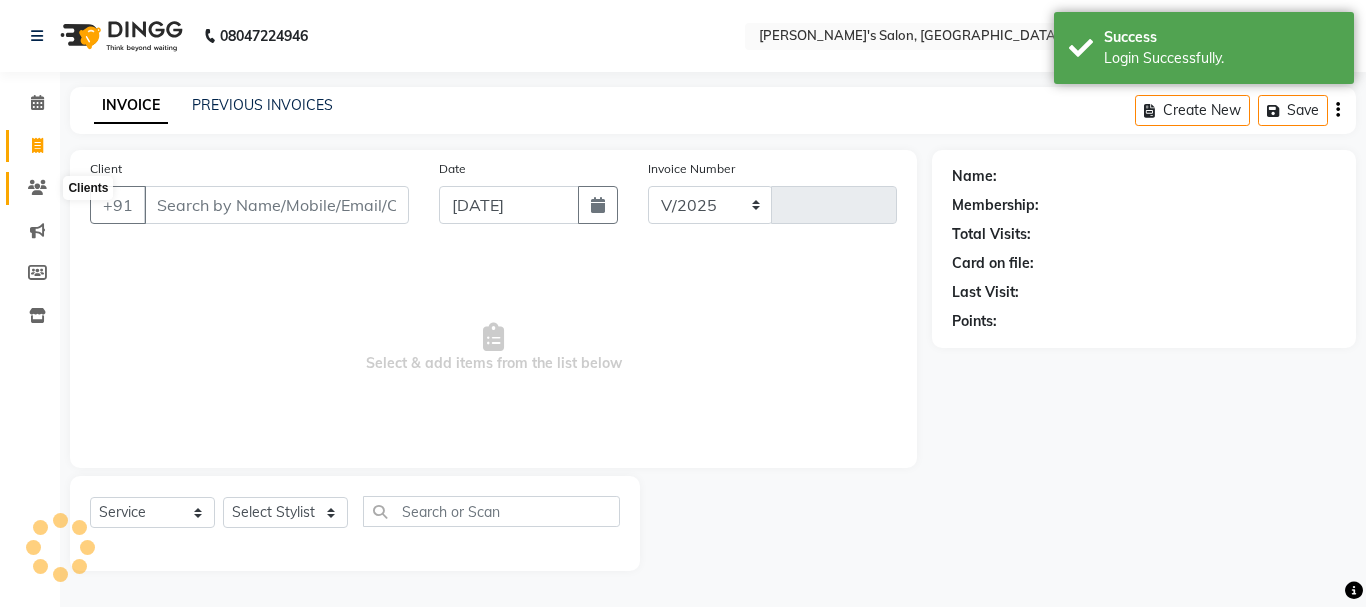 click 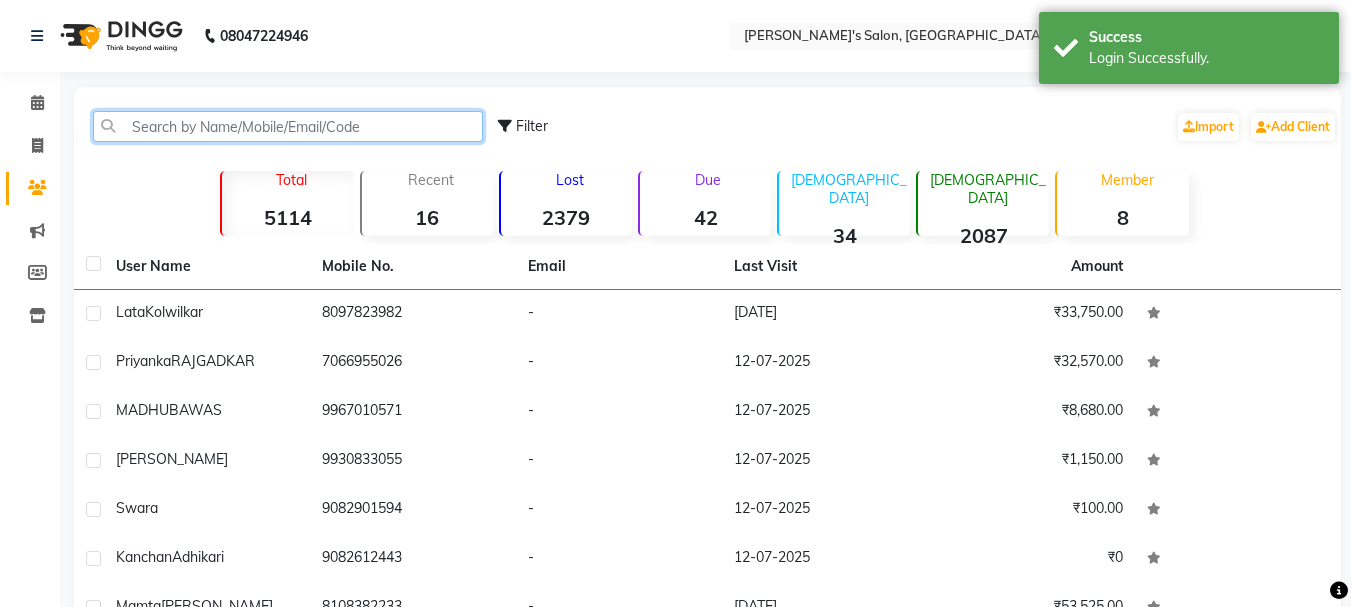 click 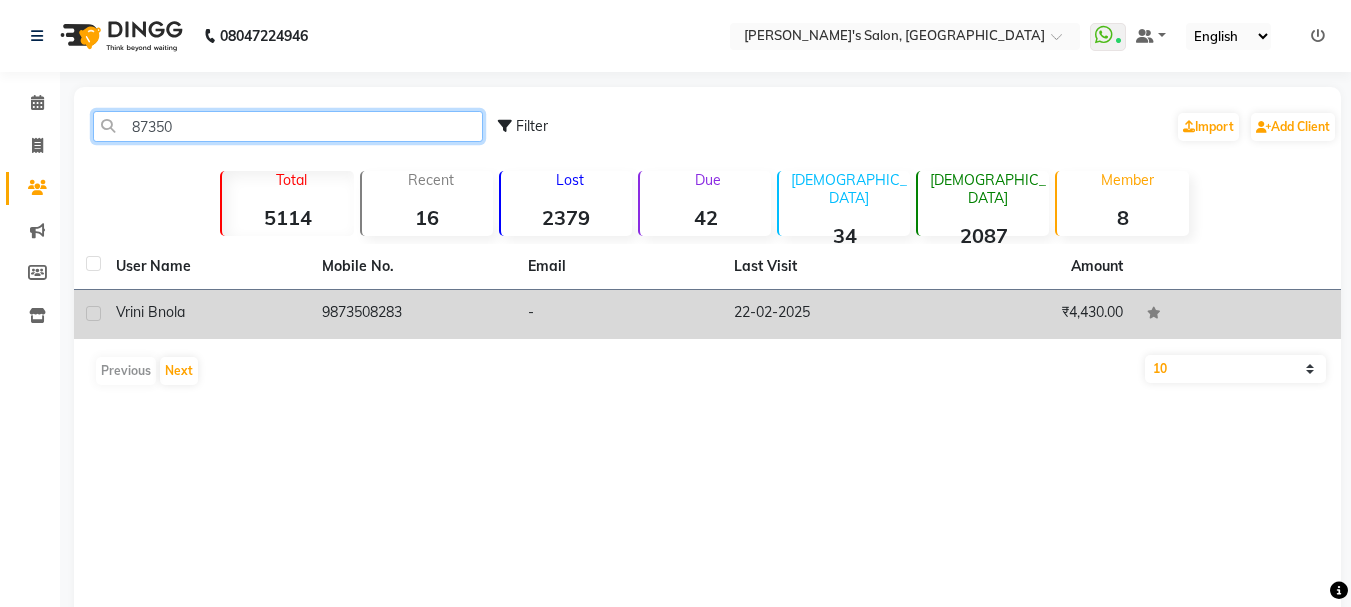 type on "87350" 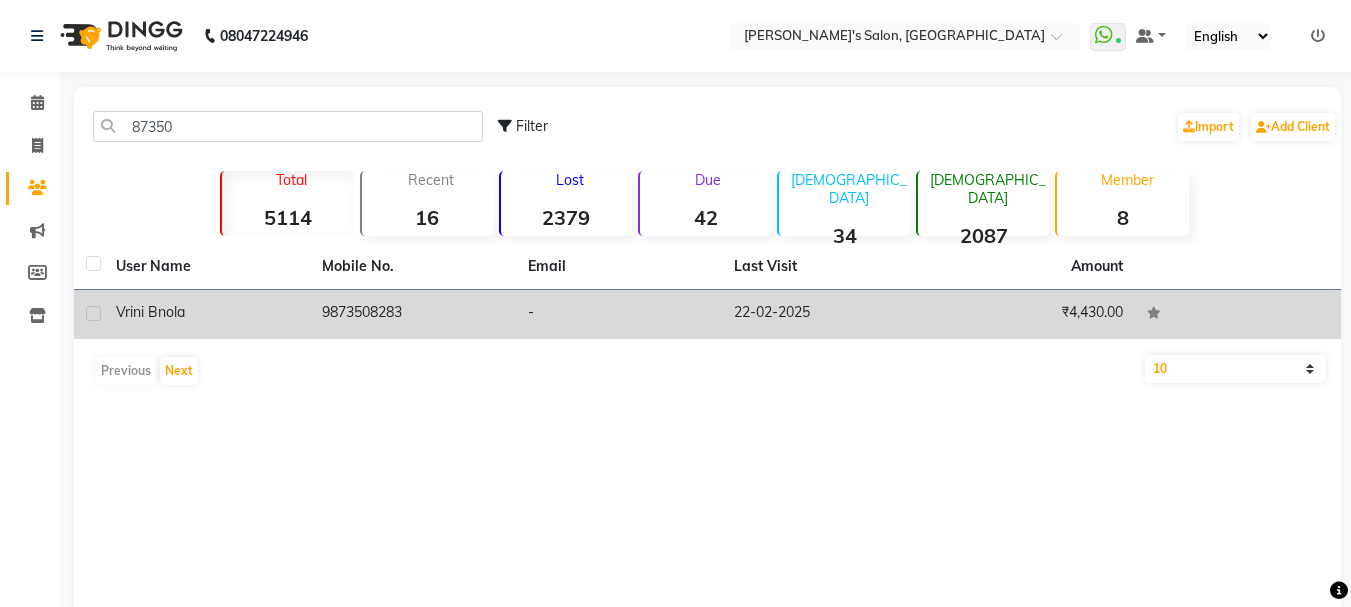 click on "vrini bnola" 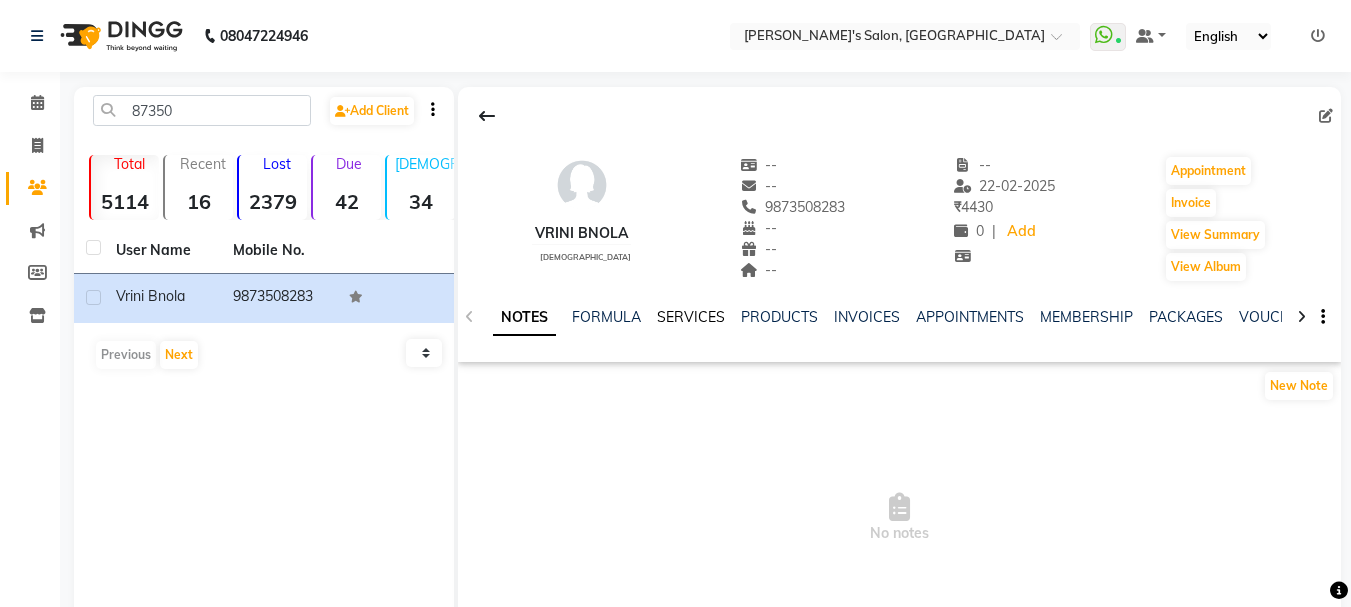 click on "SERVICES" 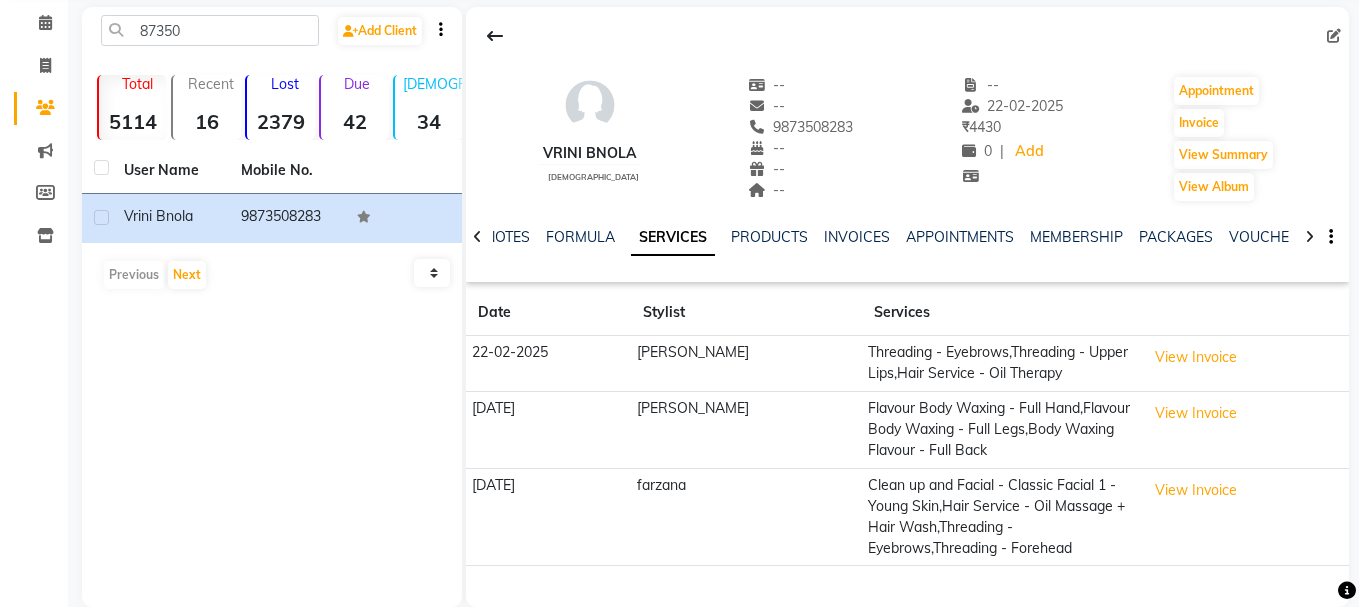 scroll, scrollTop: 110, scrollLeft: 0, axis: vertical 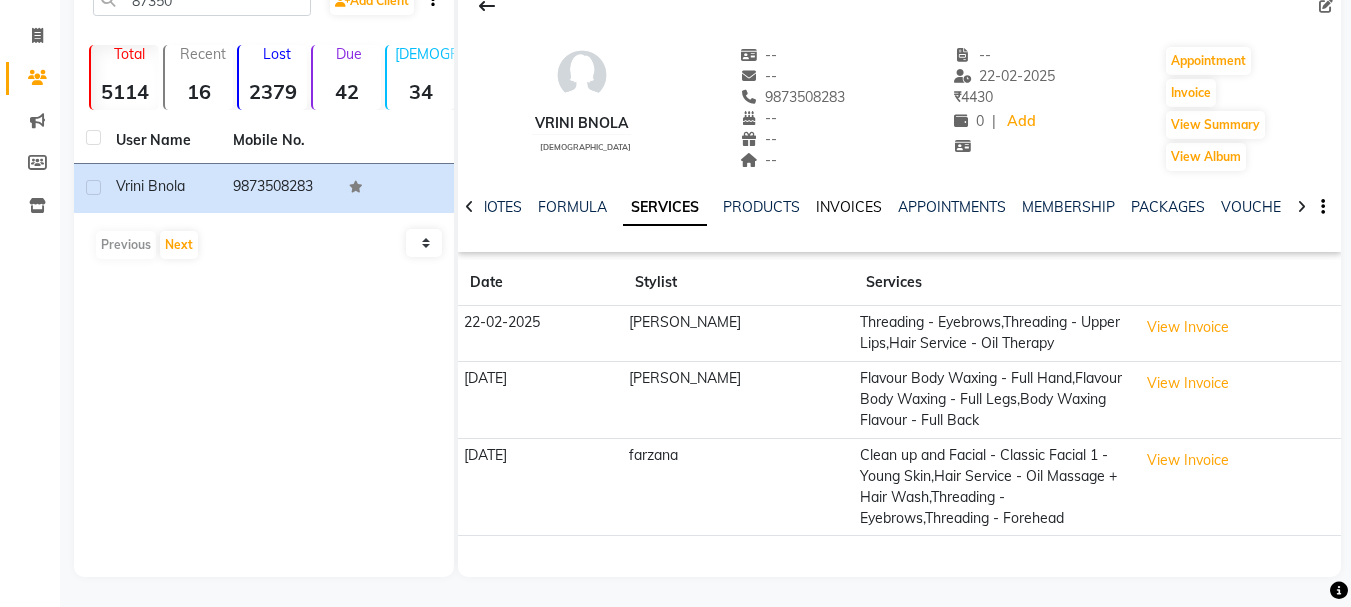 click on "INVOICES" 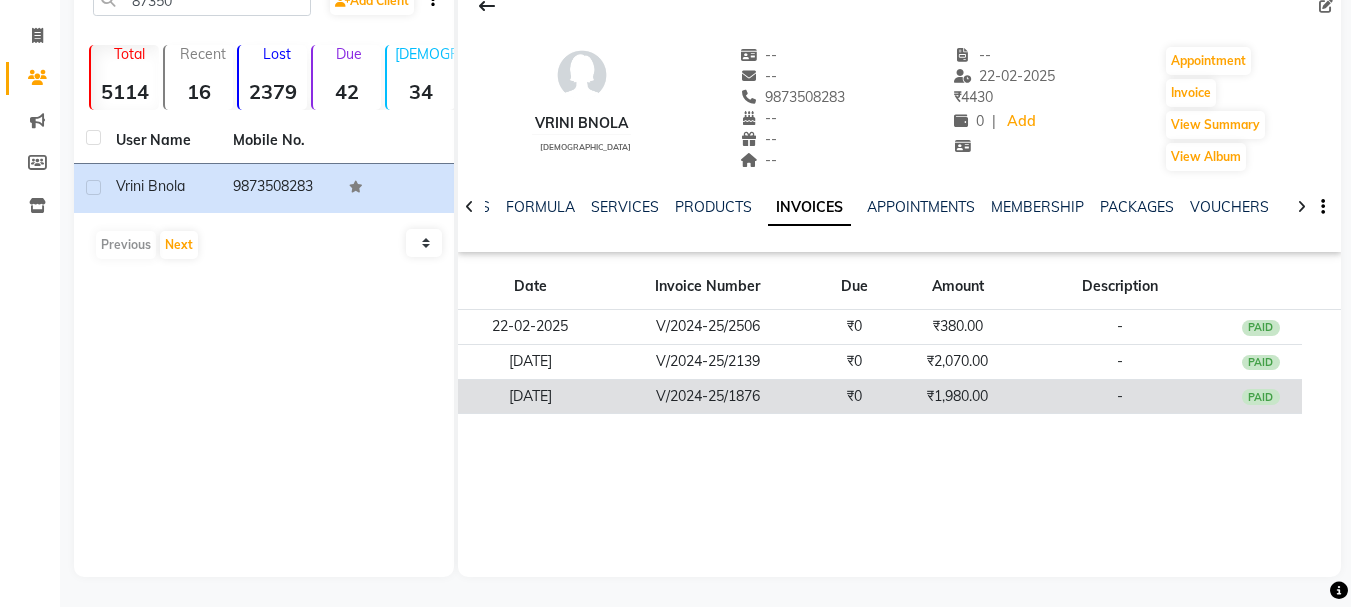 click on "V/2024-25/1876" 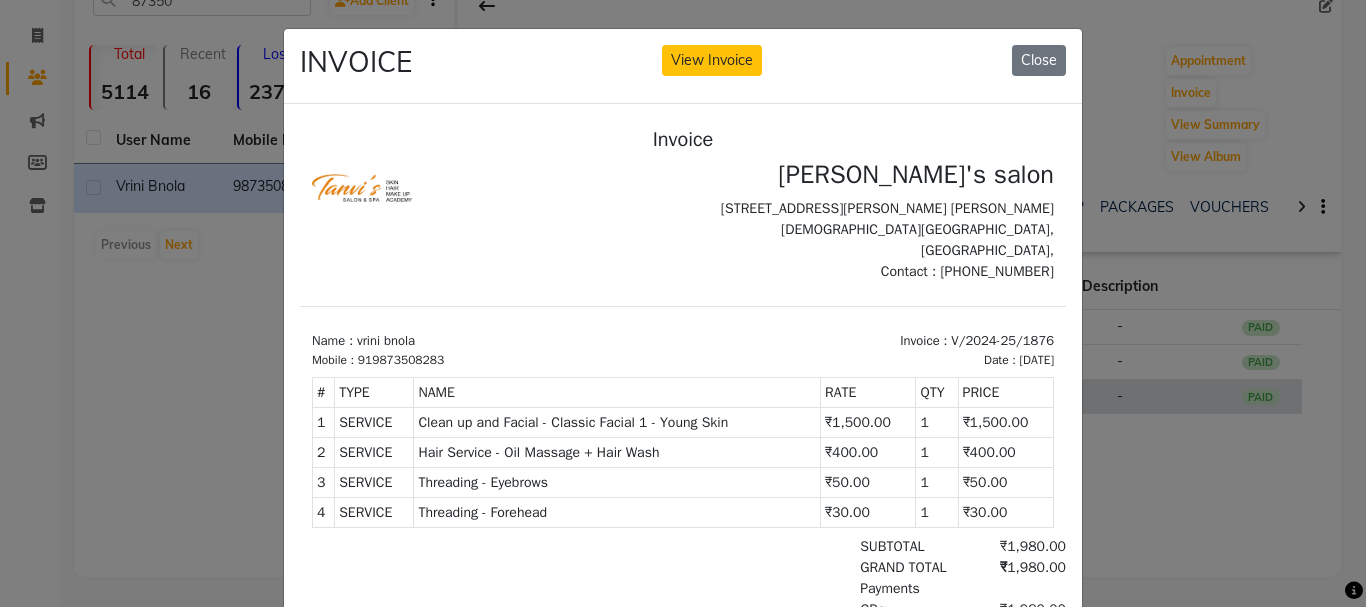 scroll, scrollTop: 0, scrollLeft: 0, axis: both 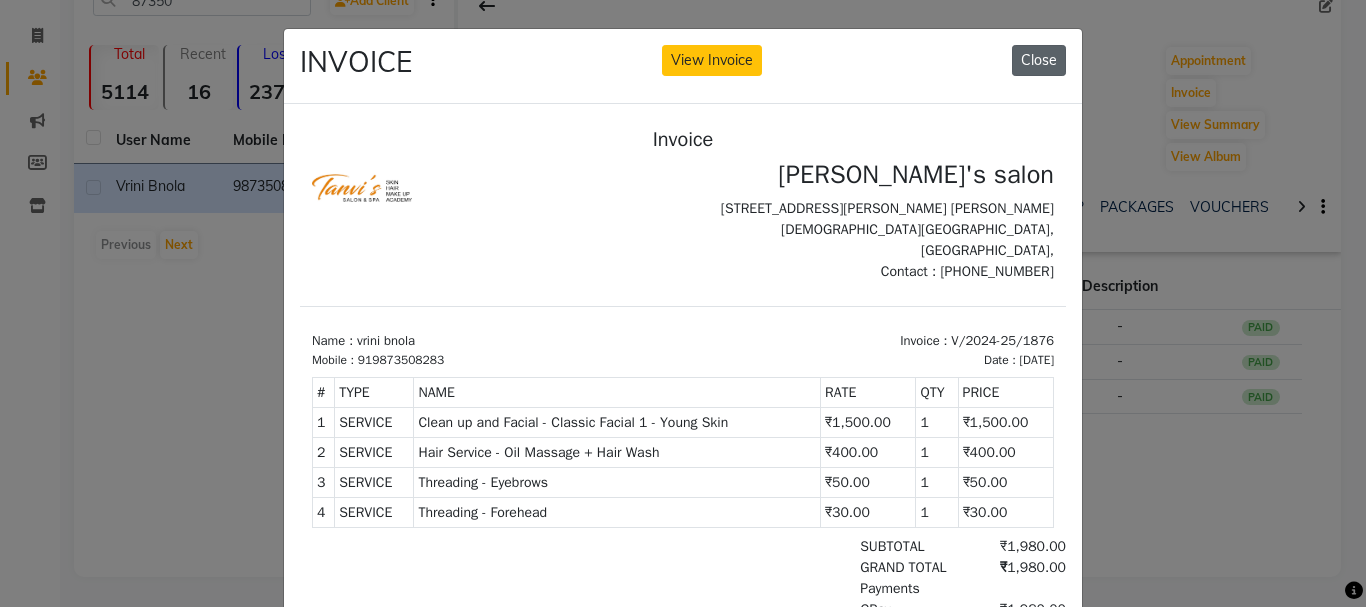 click on "Close" 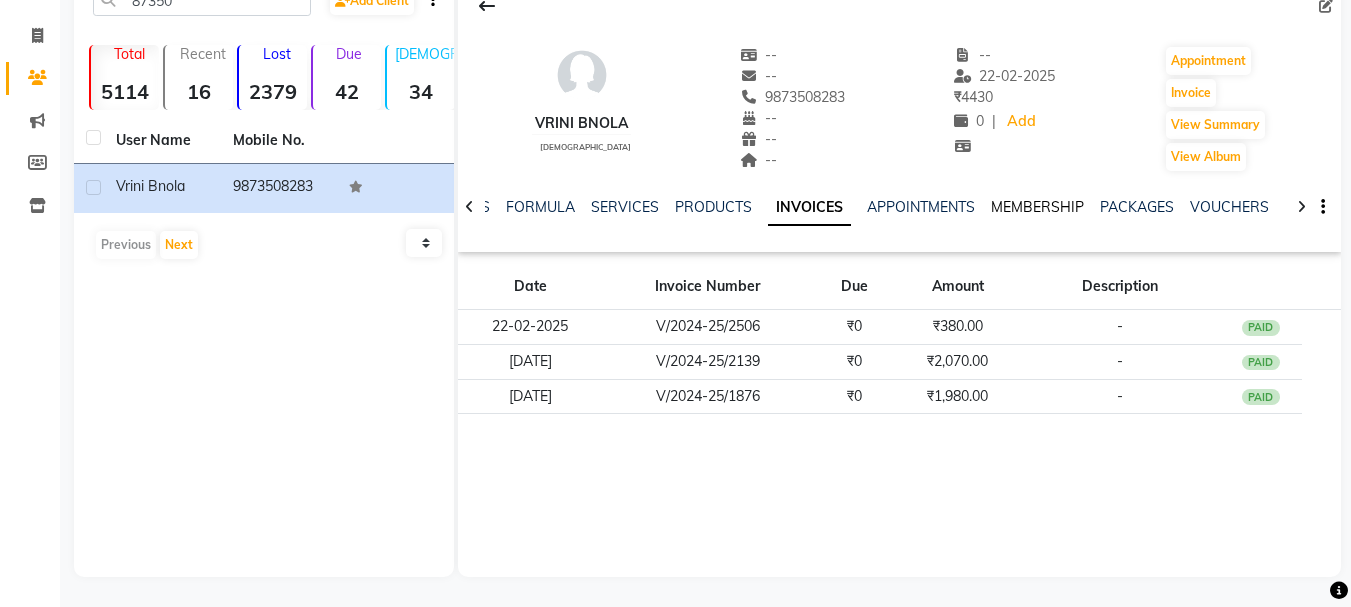 click on "MEMBERSHIP" 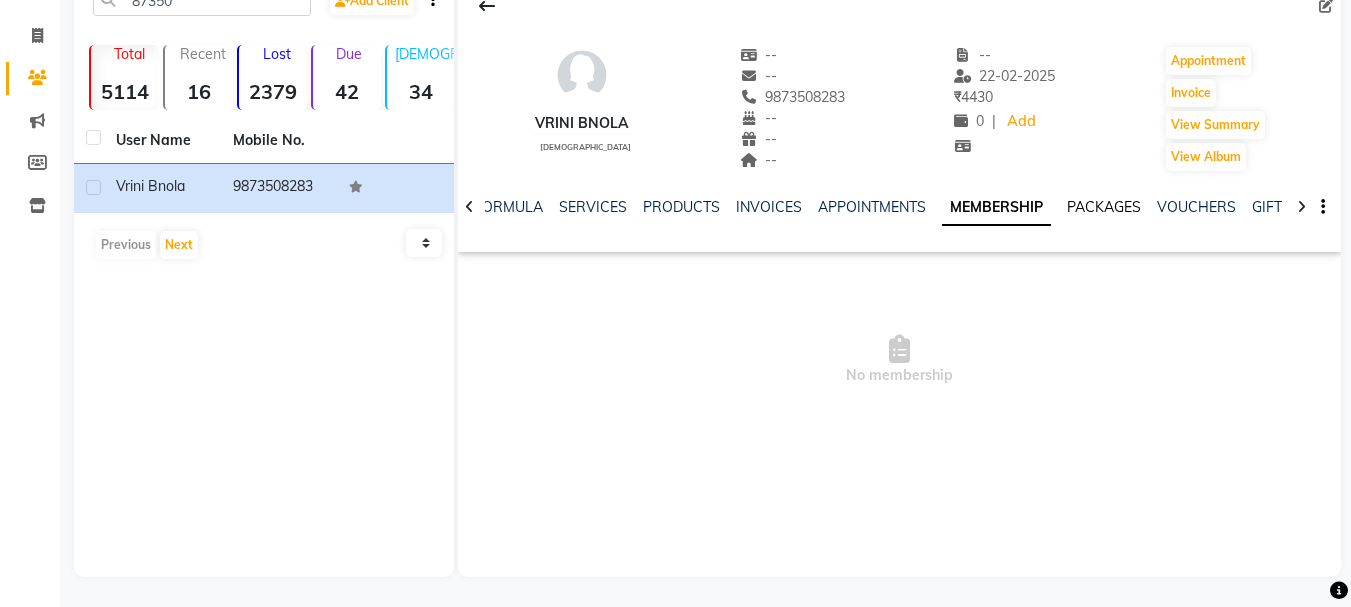 click on "PACKAGES" 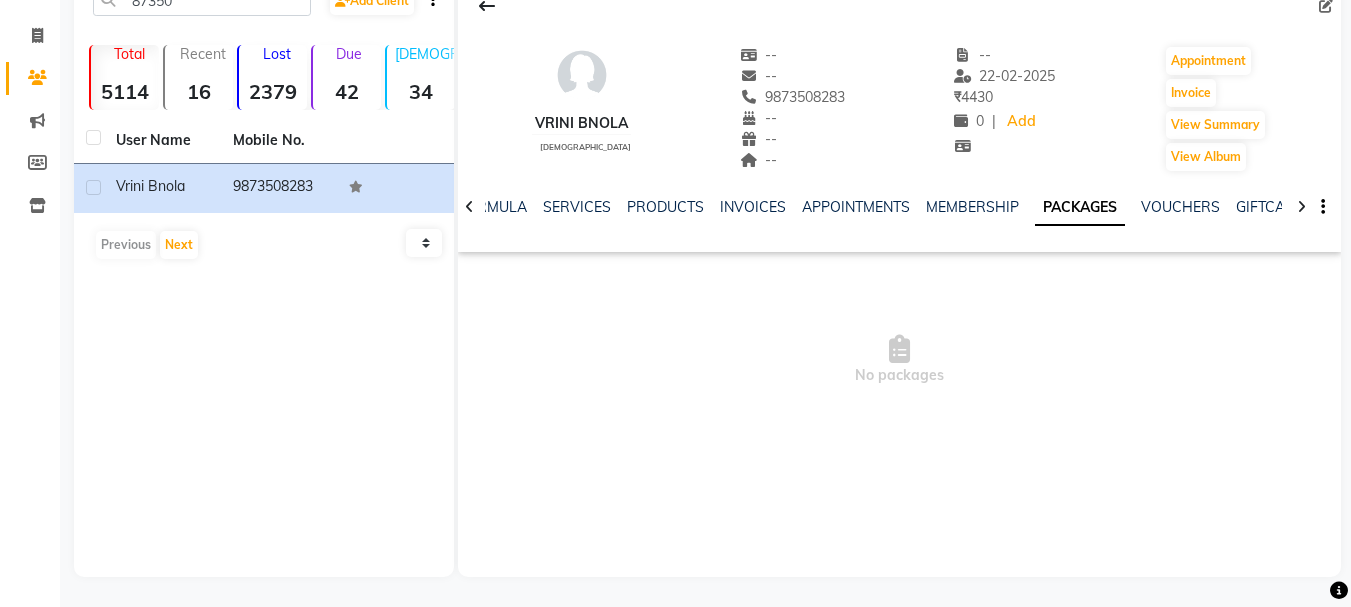 click 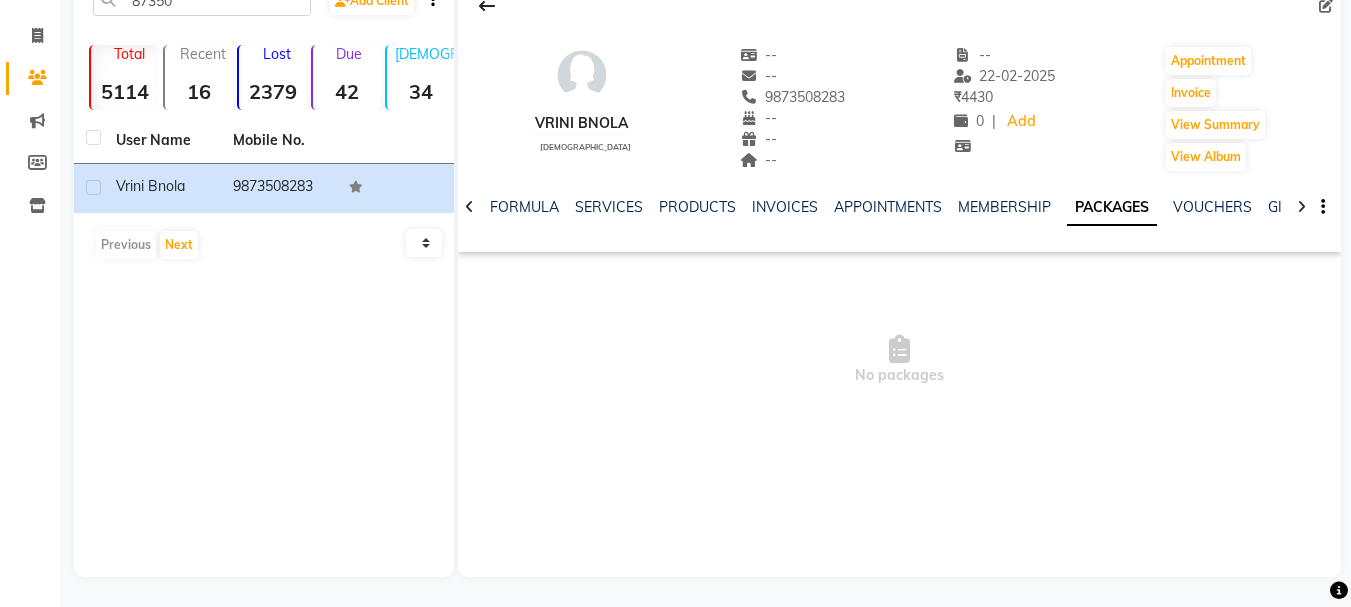 click 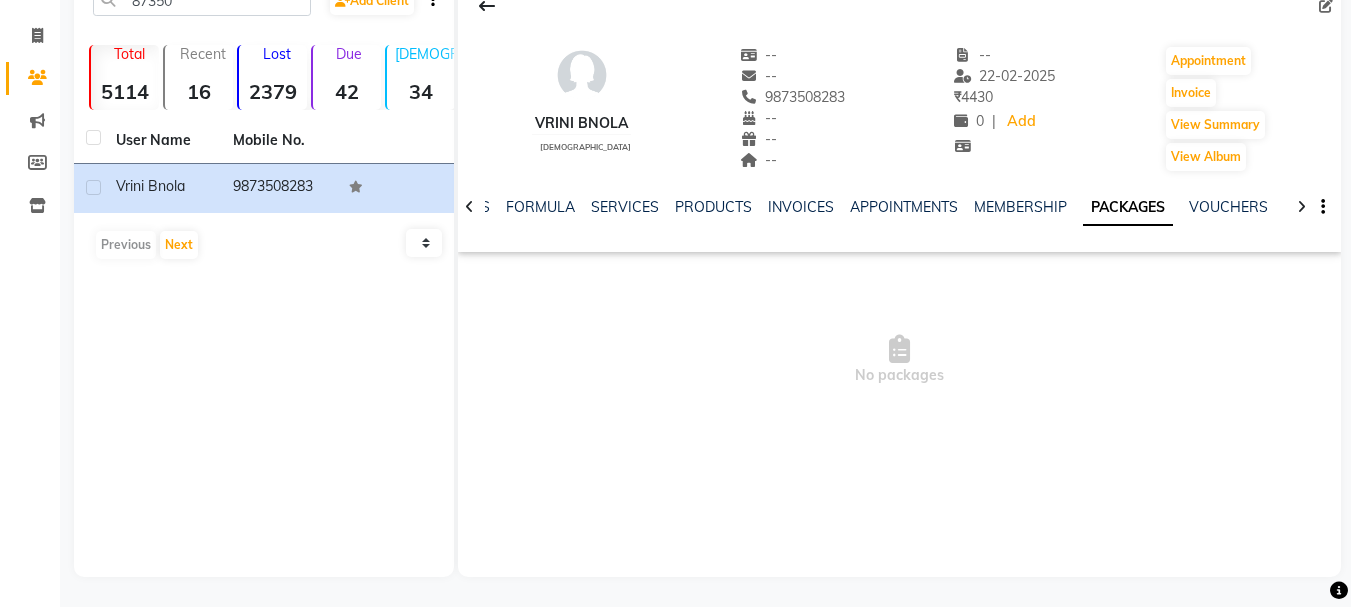 click 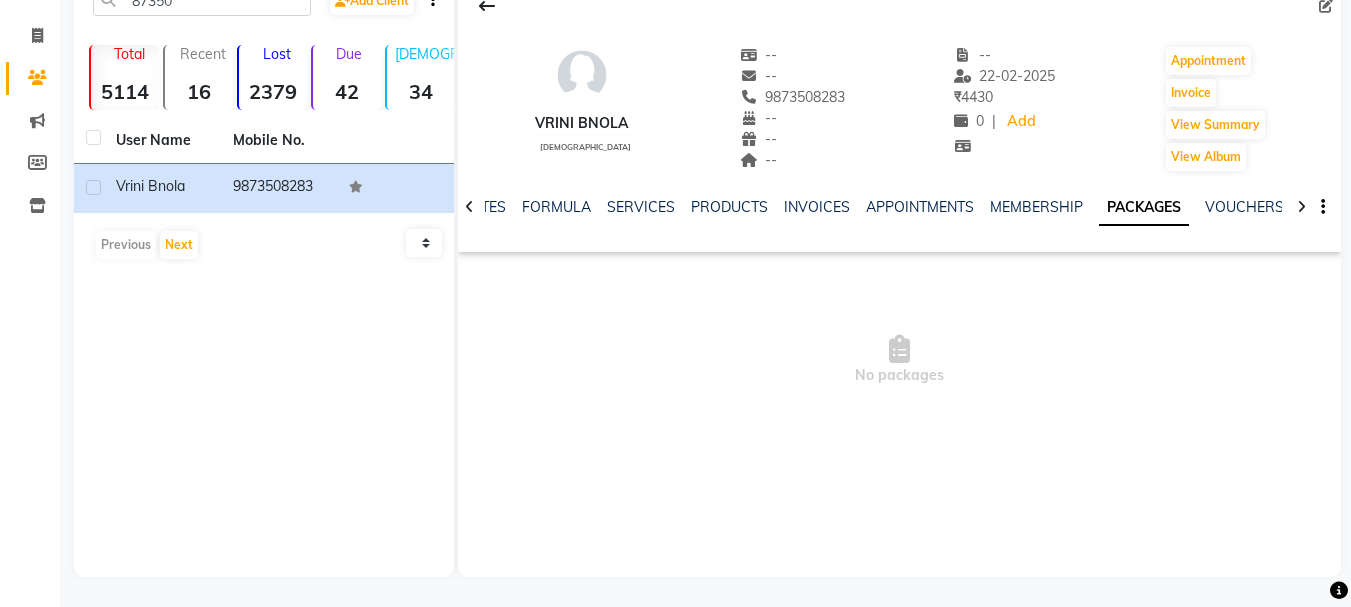 click 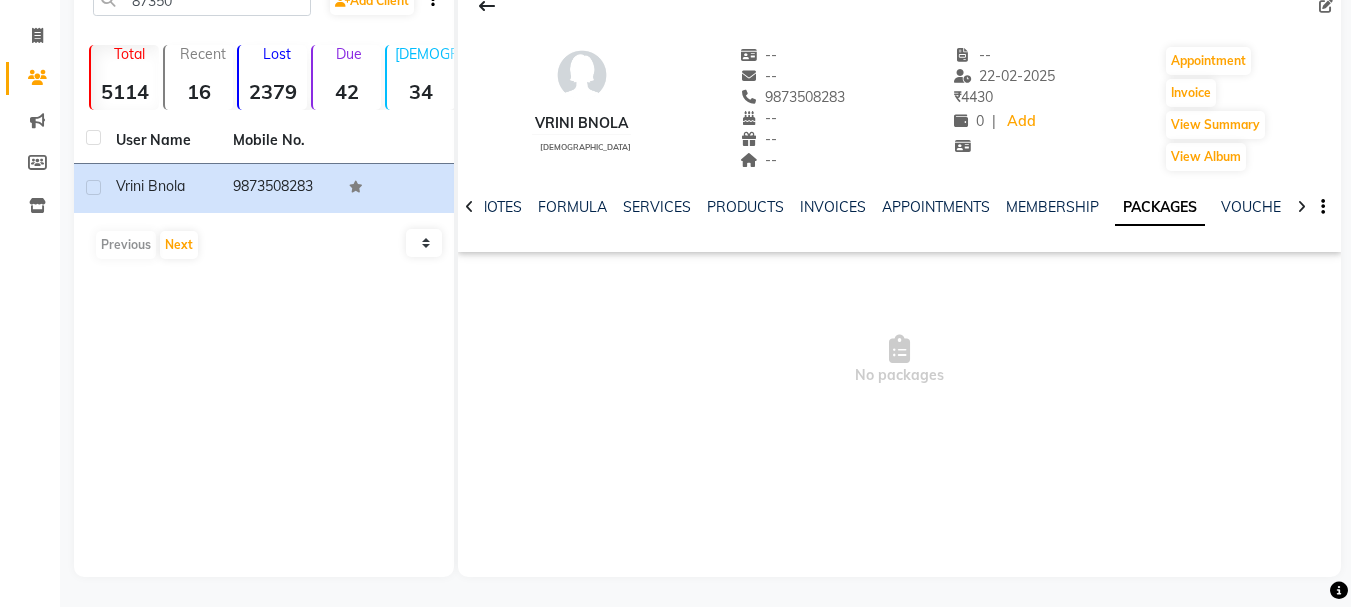 click 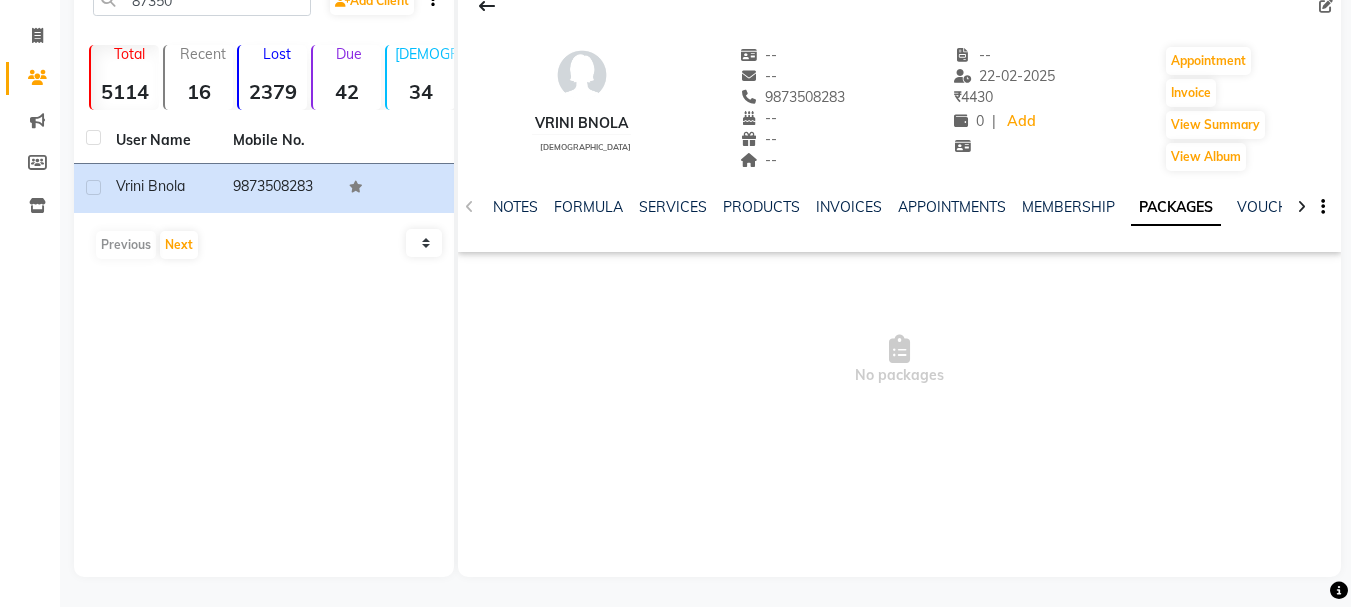 click on "NOTES FORMULA SERVICES PRODUCTS INVOICES APPOINTMENTS MEMBERSHIP PACKAGES VOUCHERS GIFTCARDS POINTS FORMS FAMILY CARDS WALLET" 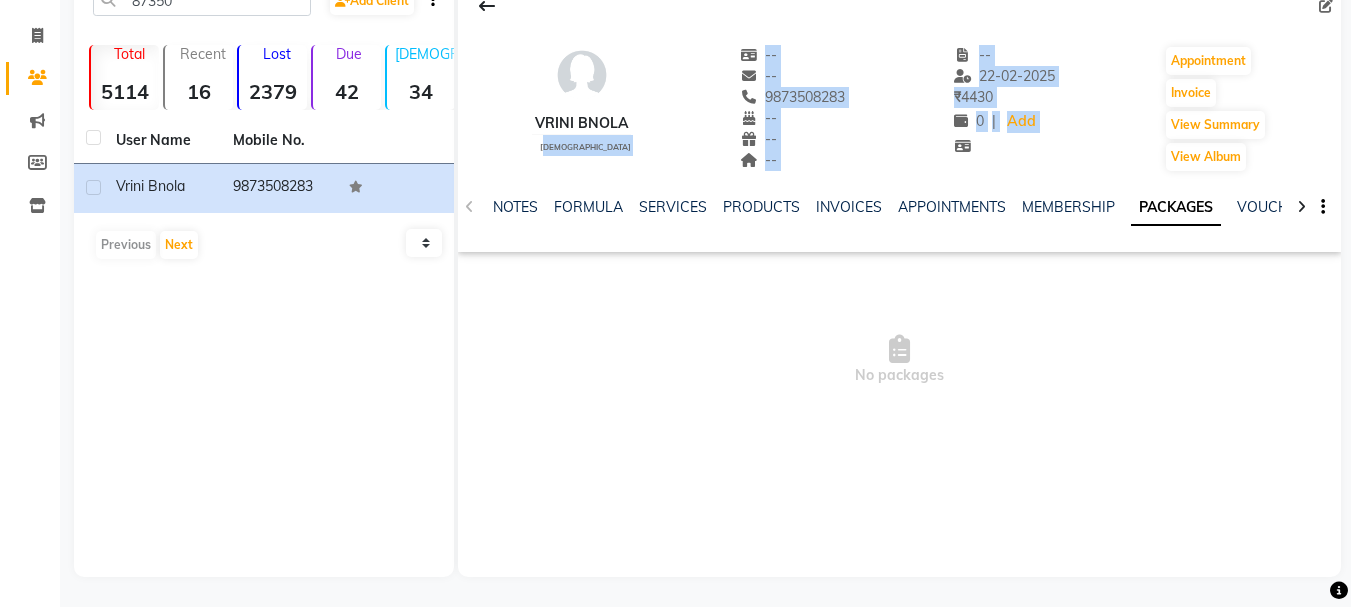 drag, startPoint x: 467, startPoint y: 210, endPoint x: 504, endPoint y: 171, distance: 53.75872 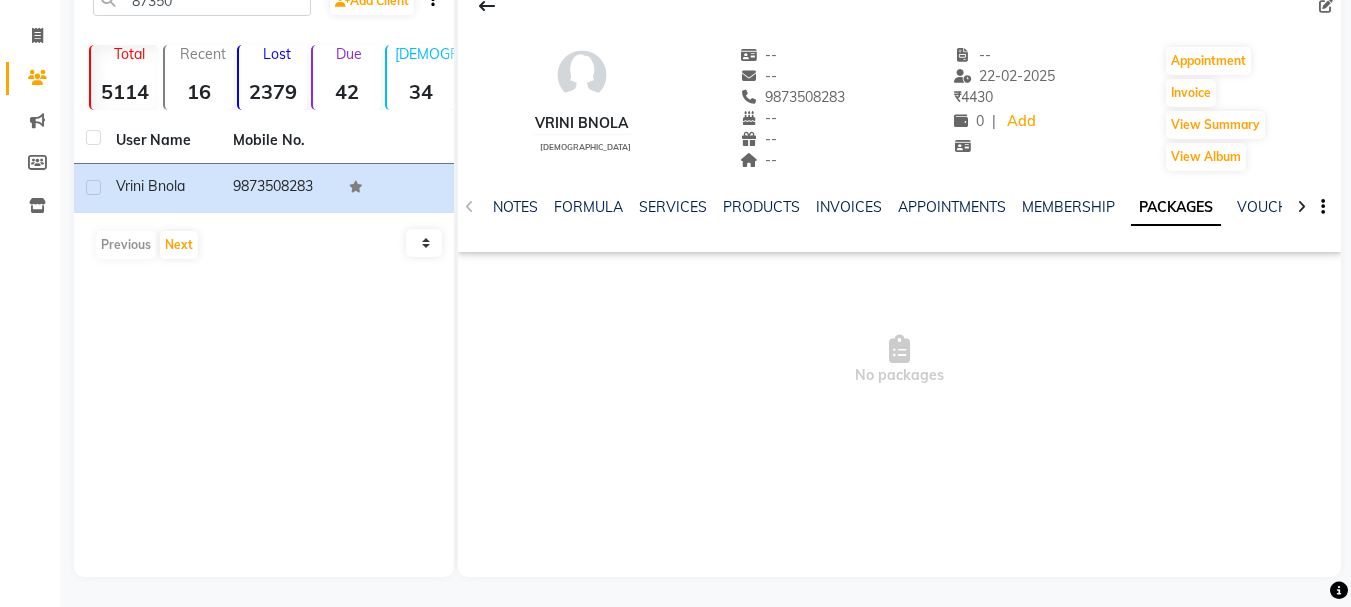 click on "Previous   Next" 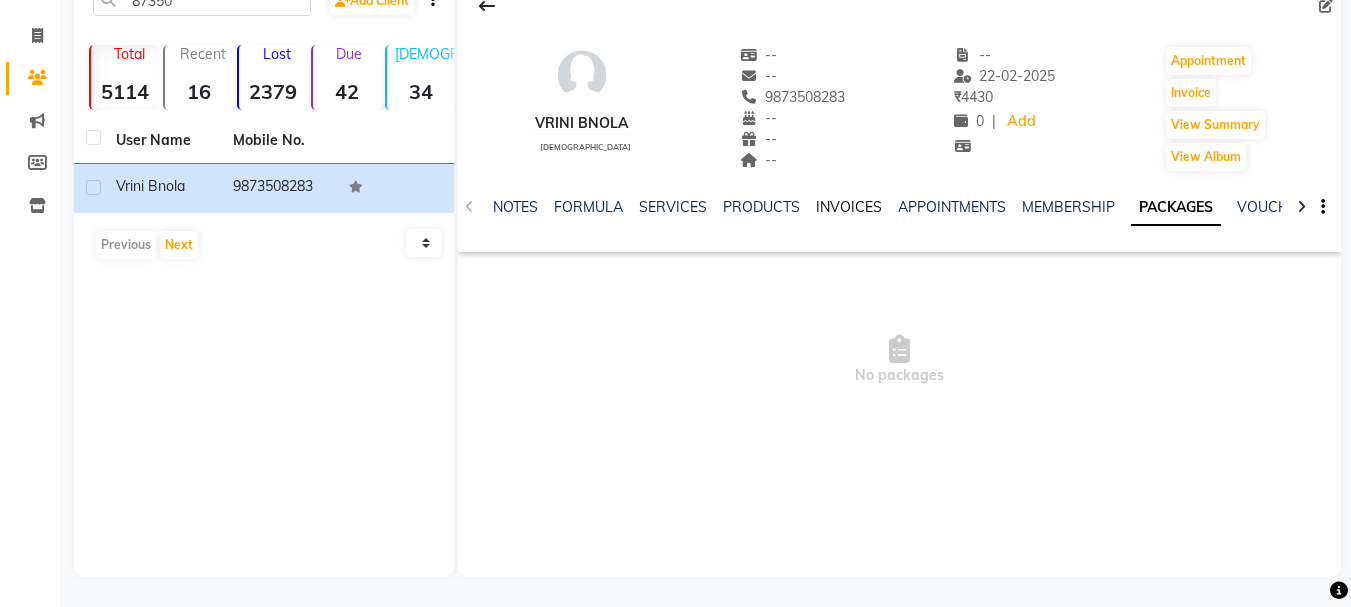 click on "INVOICES" 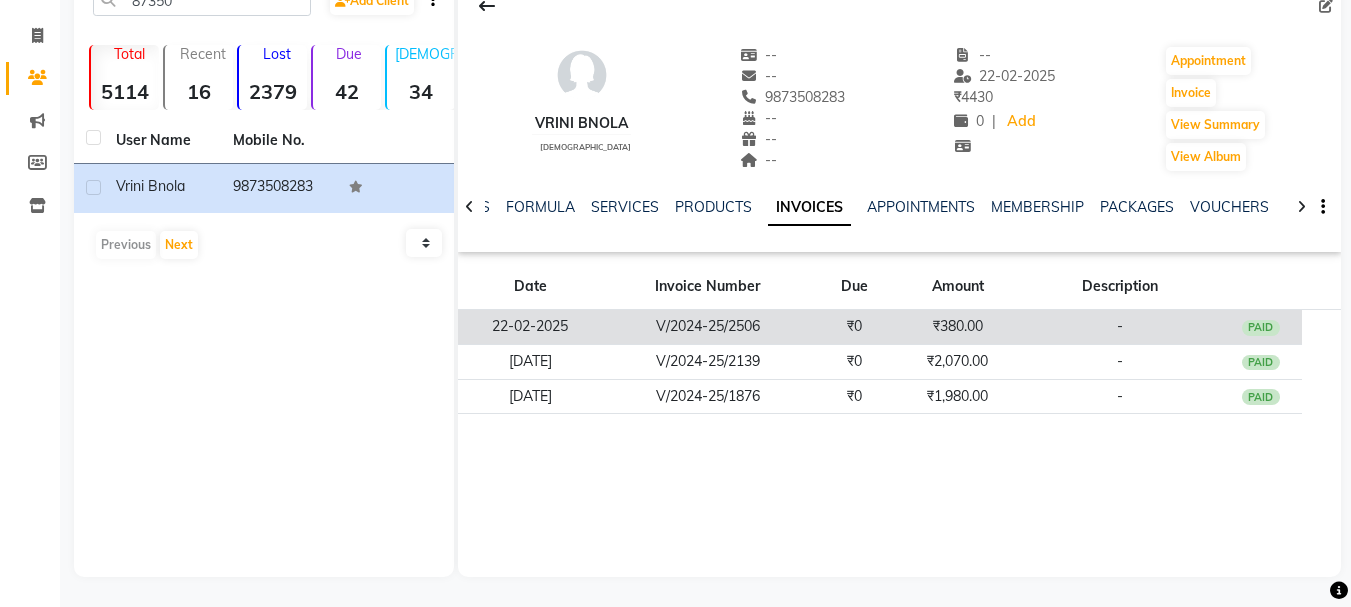 click on "22-02-2025" 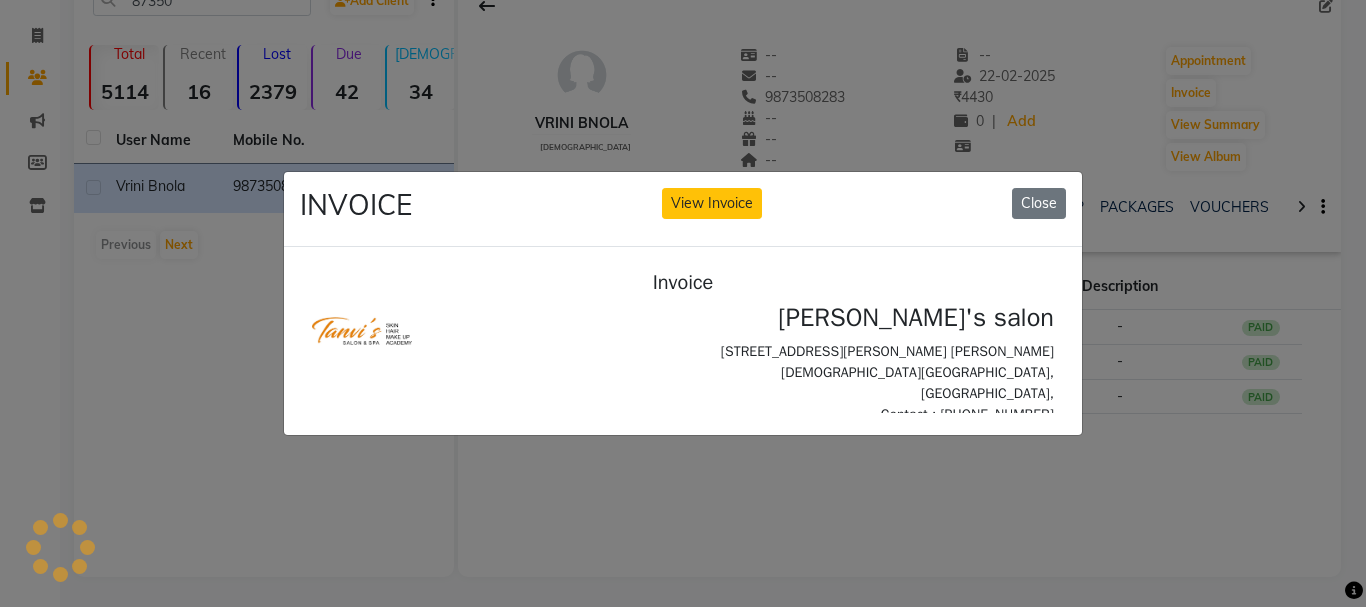 scroll, scrollTop: 0, scrollLeft: 0, axis: both 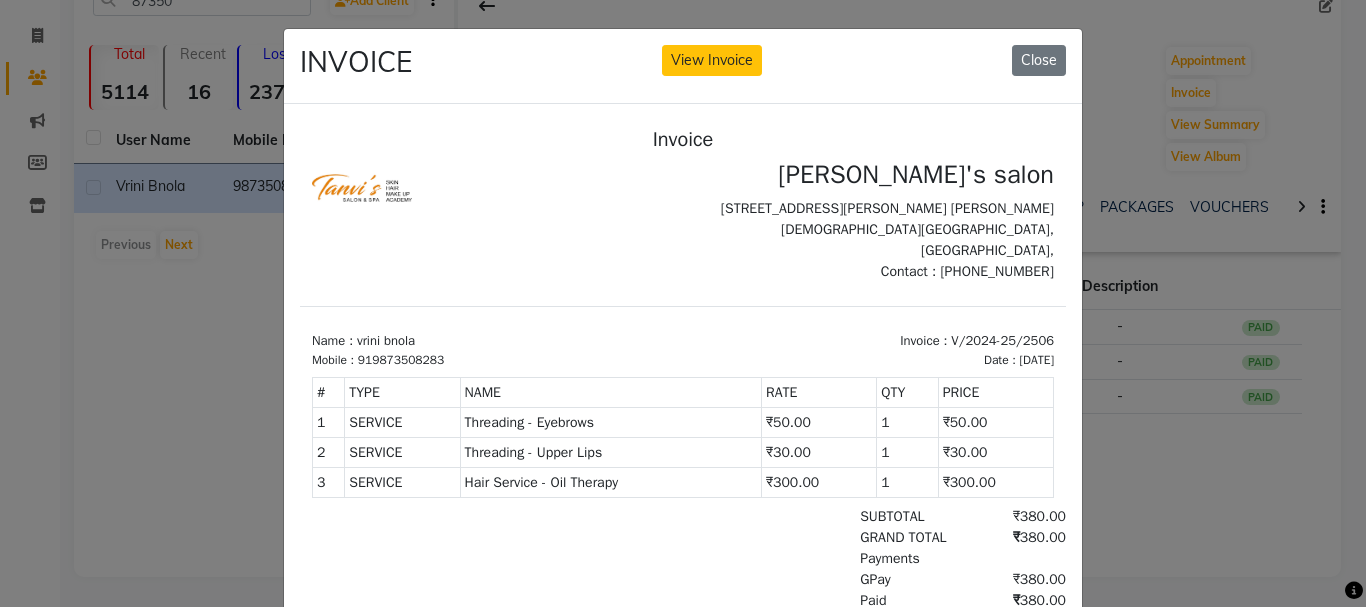 click on "INVOICE View Invoice Close" 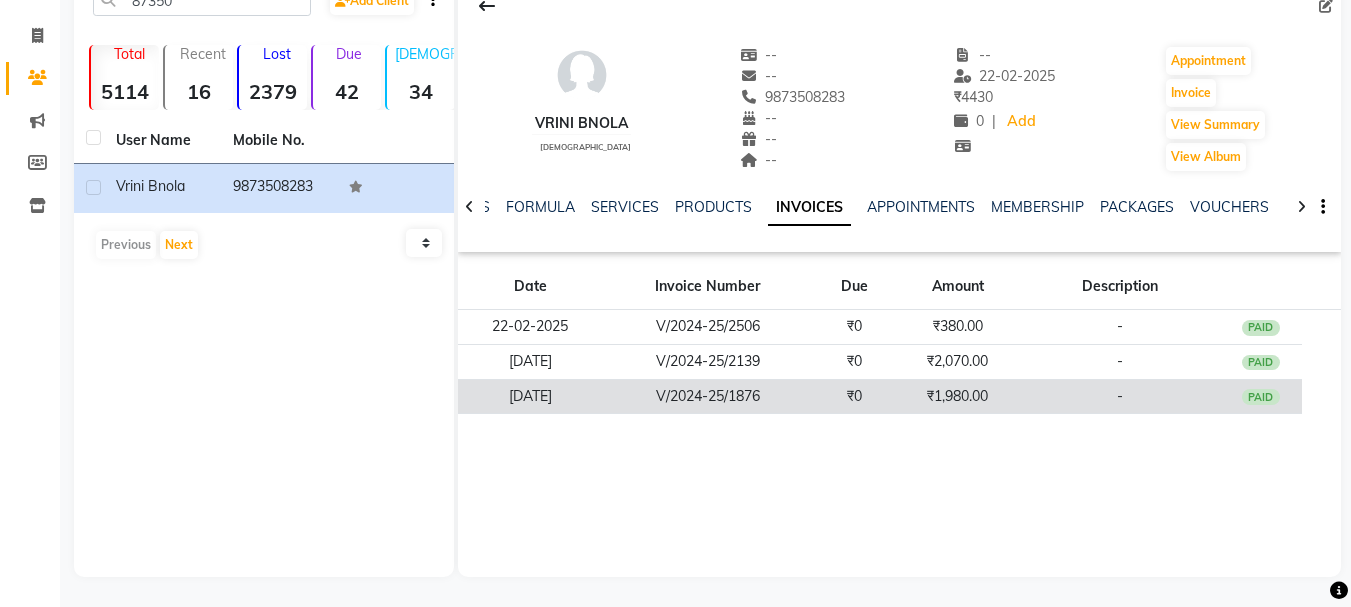 click on "V/2024-25/1876" 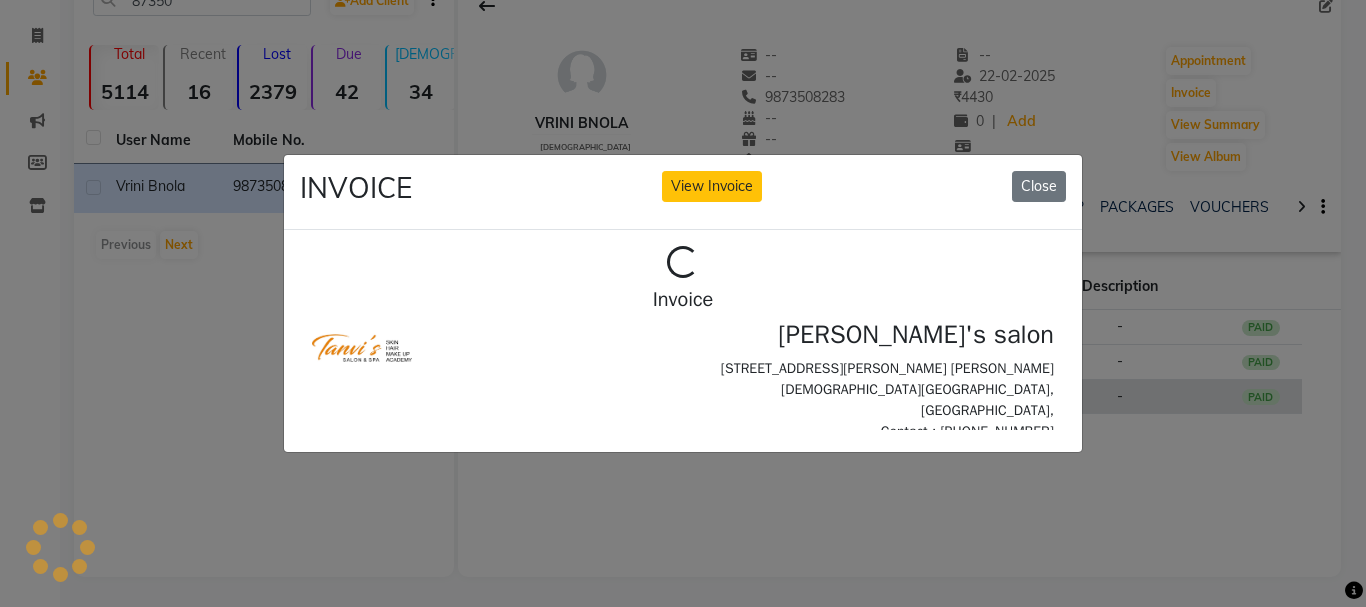 scroll, scrollTop: 0, scrollLeft: 0, axis: both 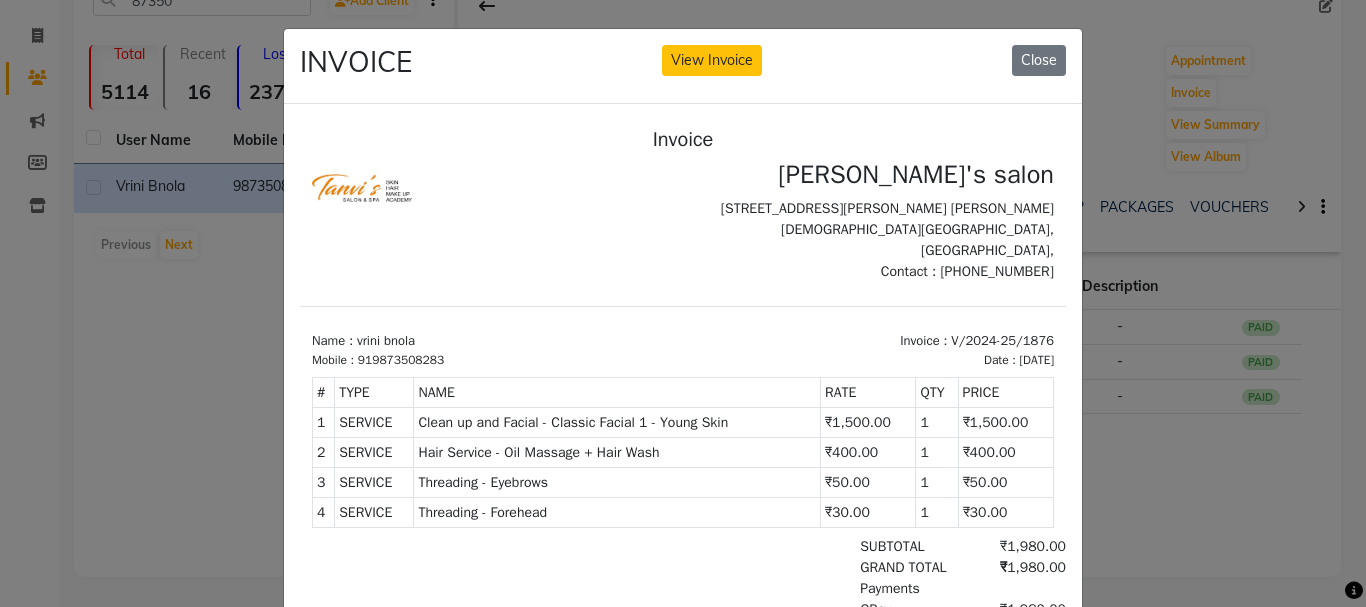 type 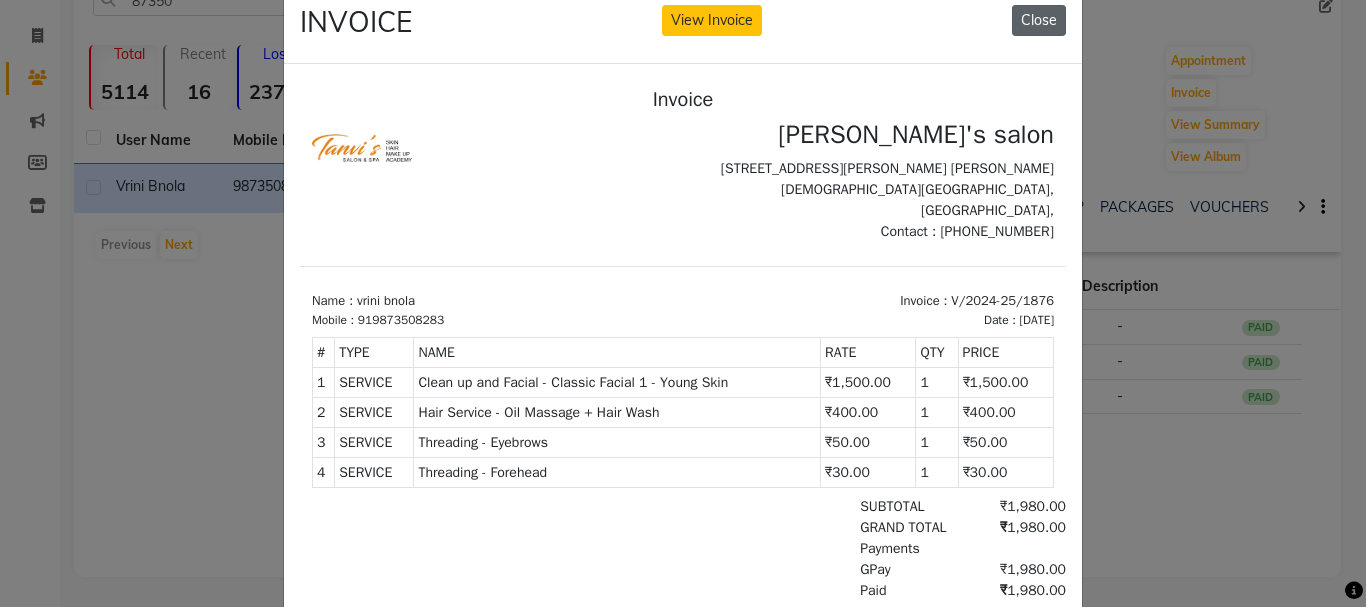 click on "Close" 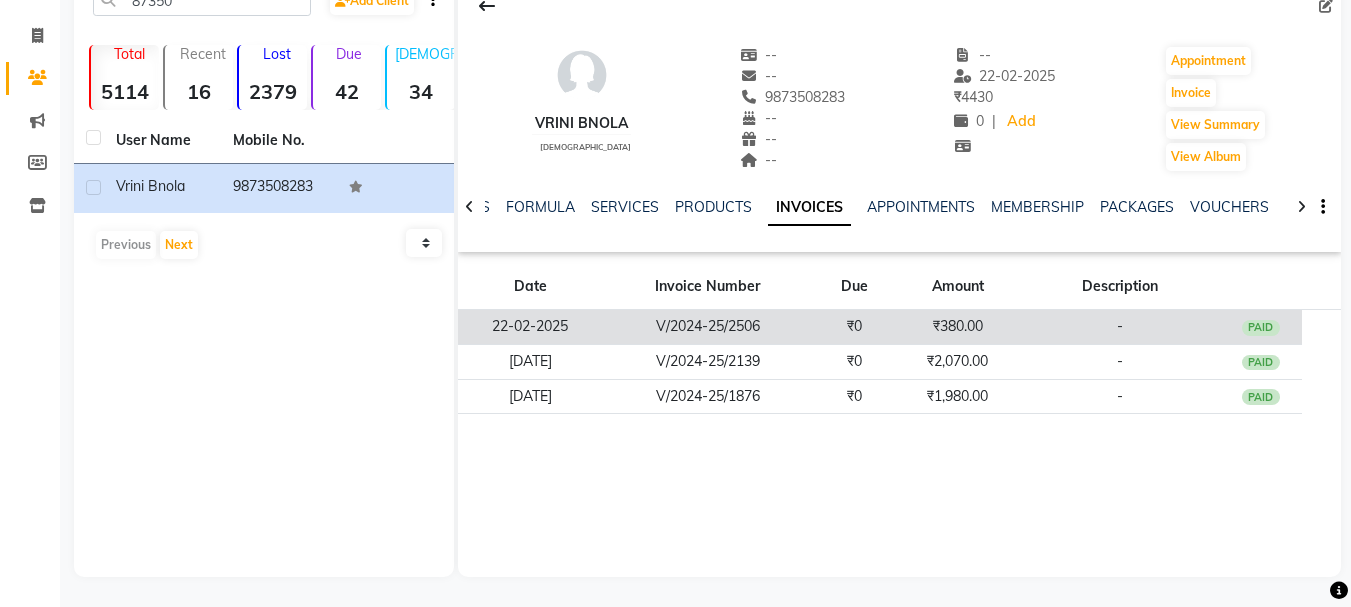 click on "V/2024-25/2506" 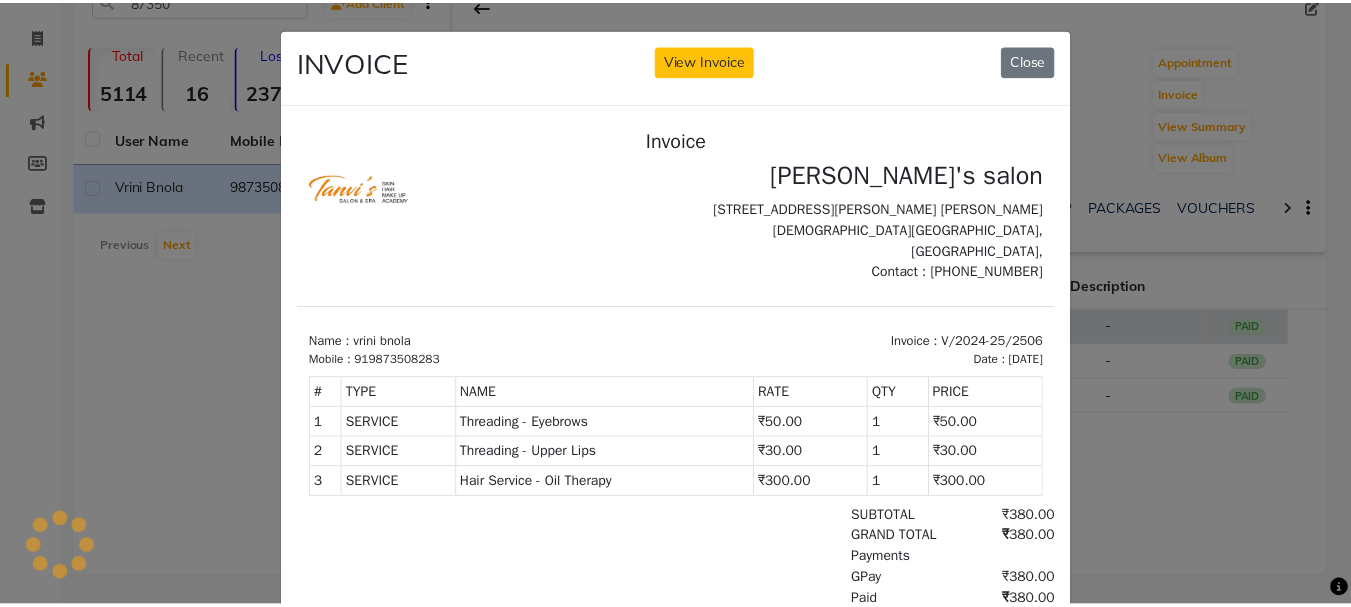 scroll, scrollTop: 0, scrollLeft: 0, axis: both 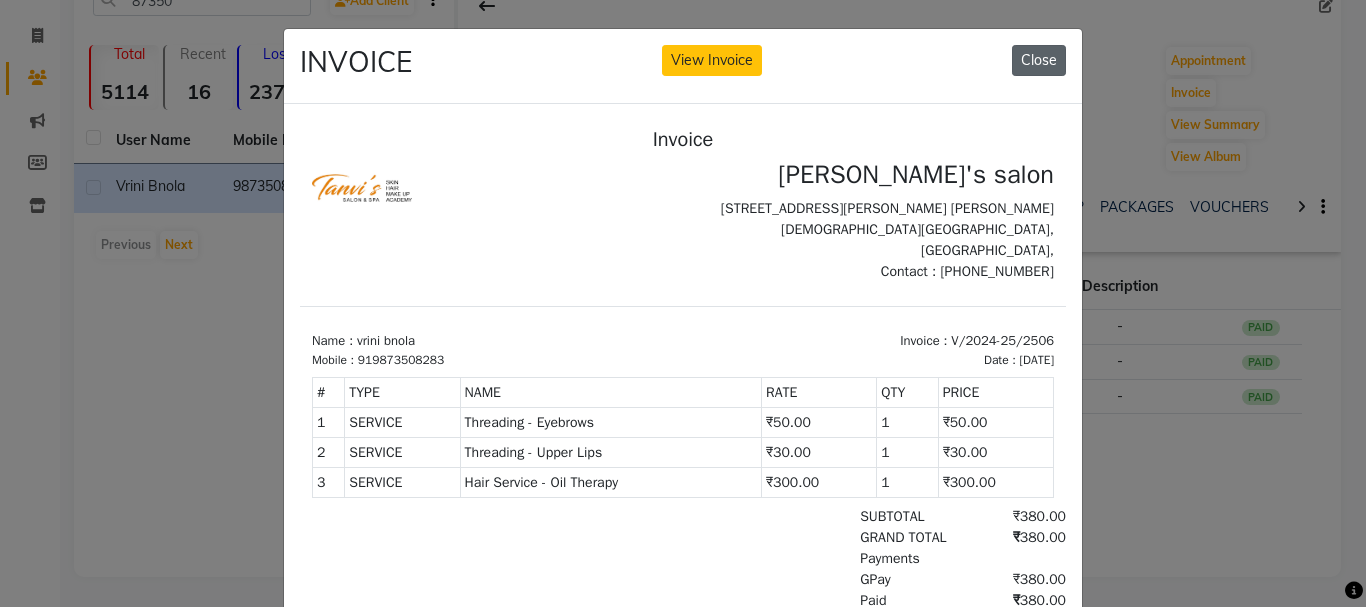click on "Close" 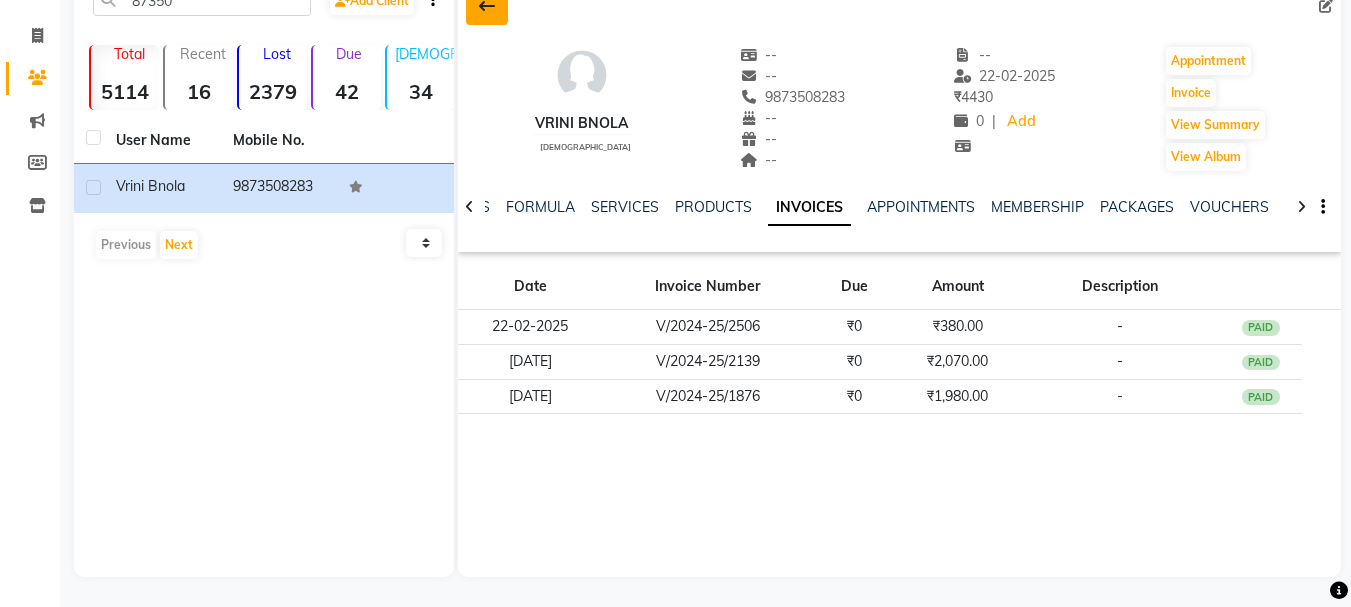click 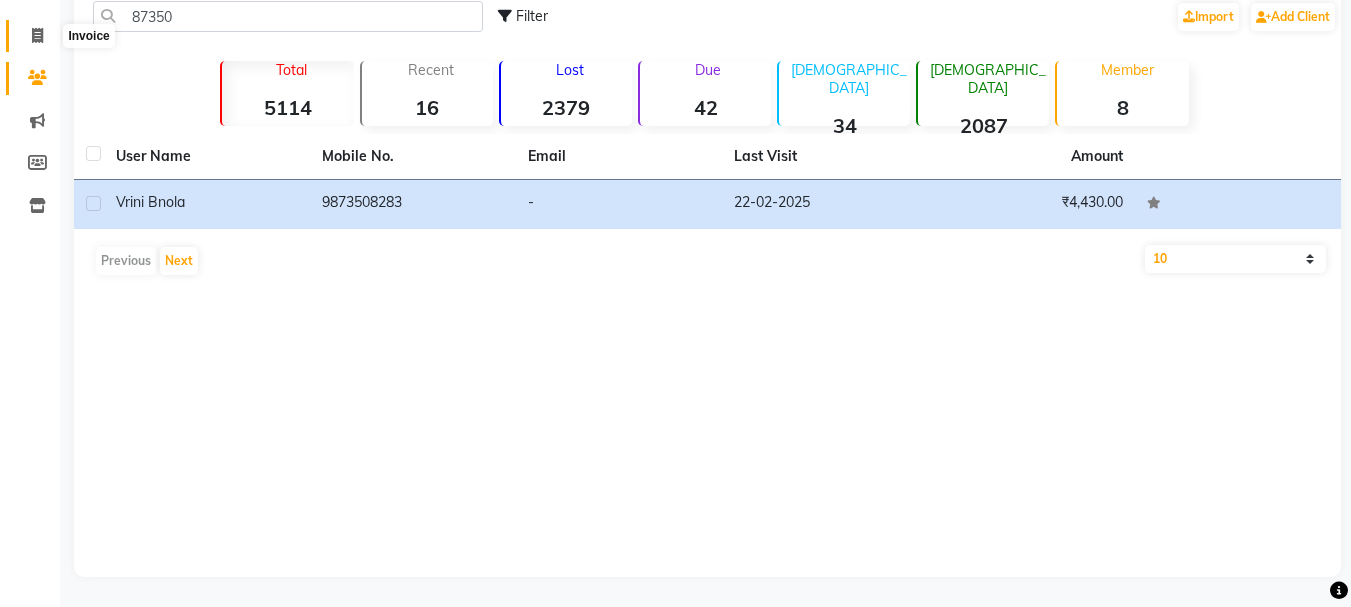 click 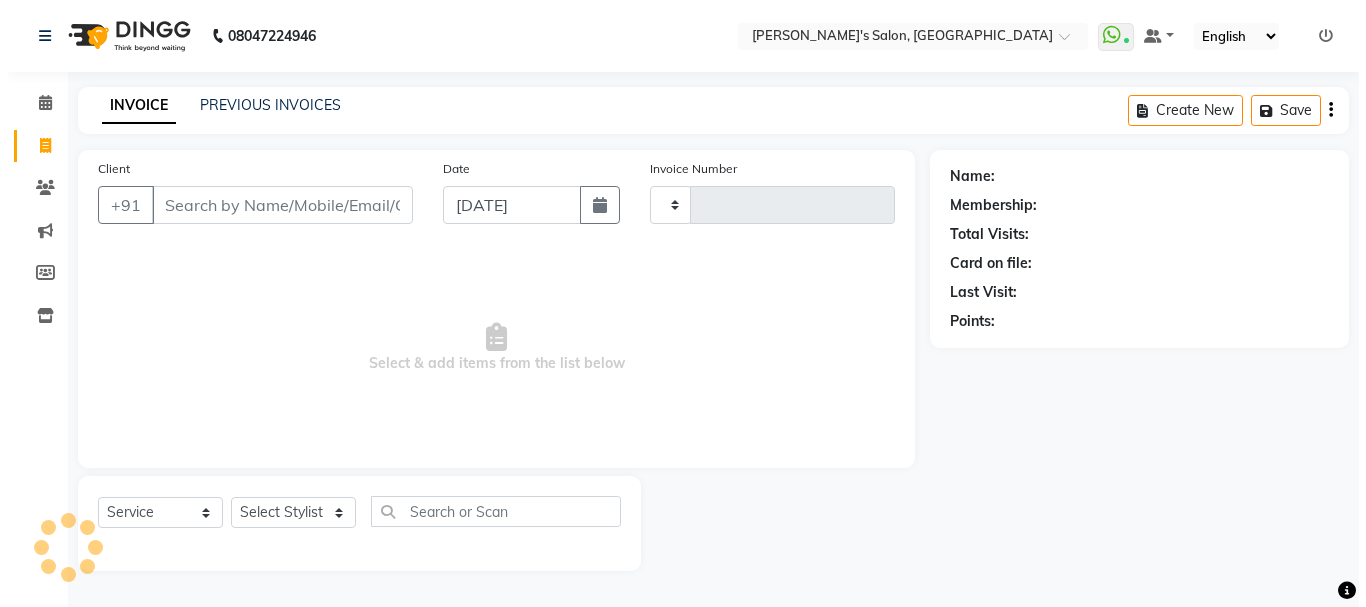 scroll, scrollTop: 0, scrollLeft: 0, axis: both 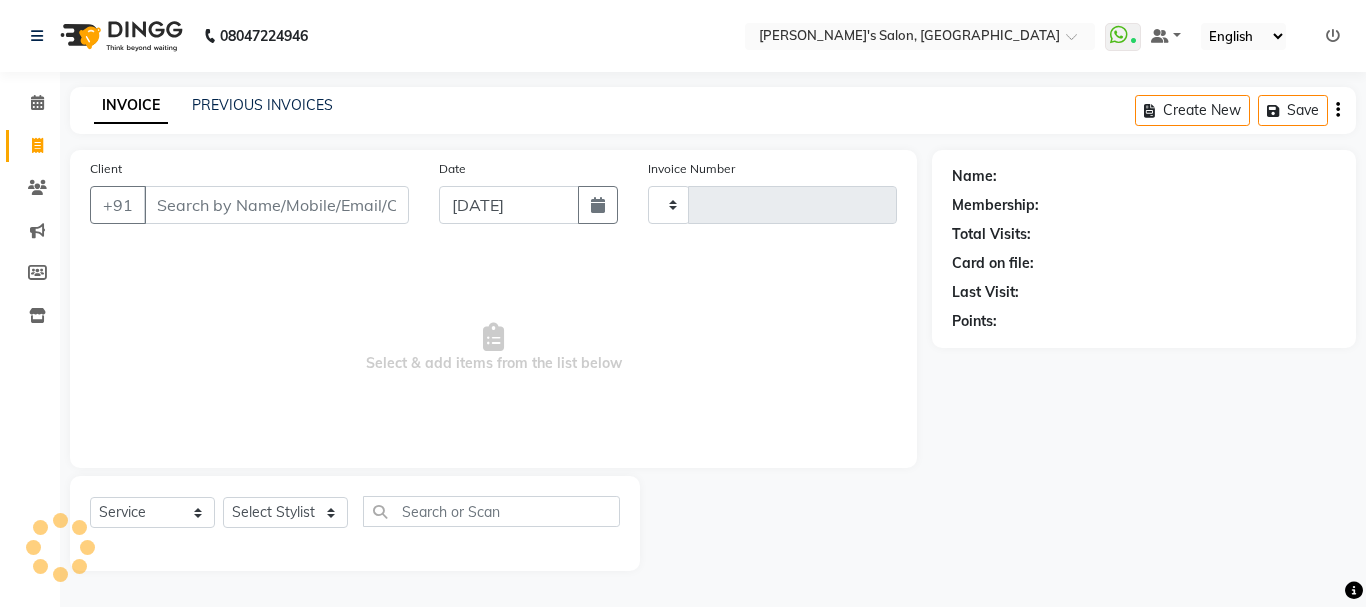 type on "0052" 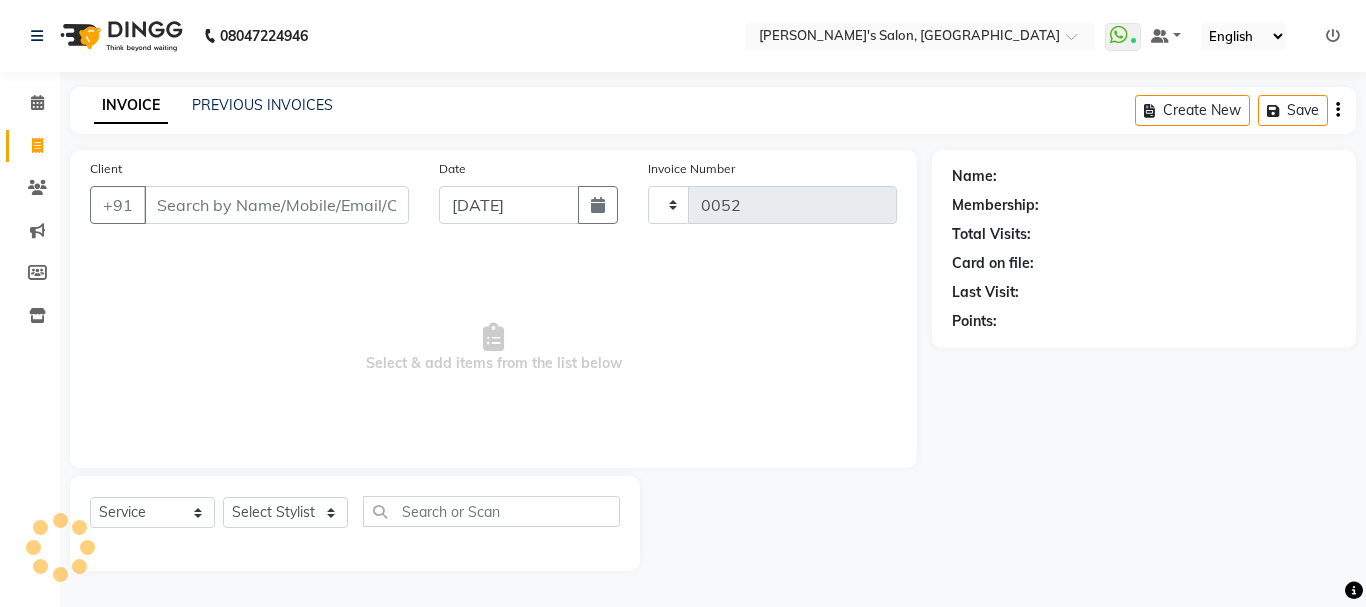 select on "716" 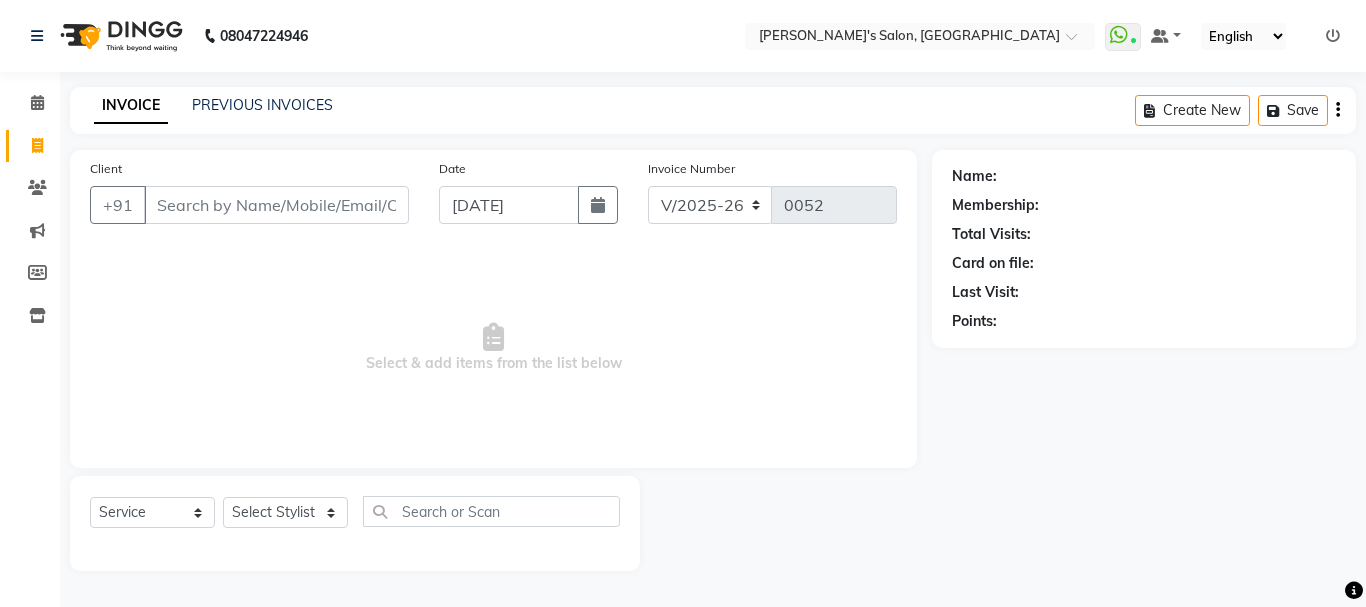 drag, startPoint x: 774, startPoint y: 600, endPoint x: 769, endPoint y: 610, distance: 11.18034 